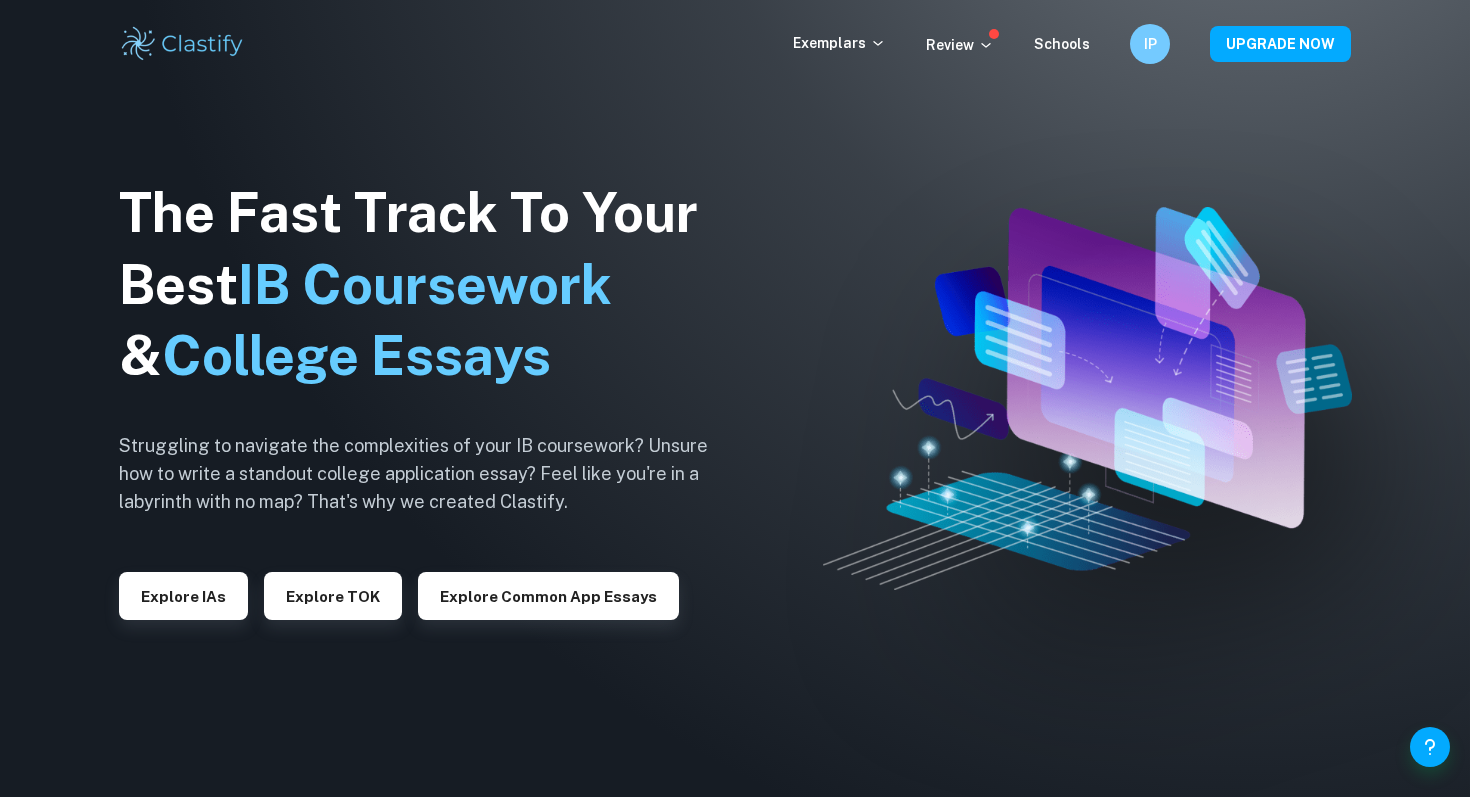 scroll, scrollTop: 0, scrollLeft: 0, axis: both 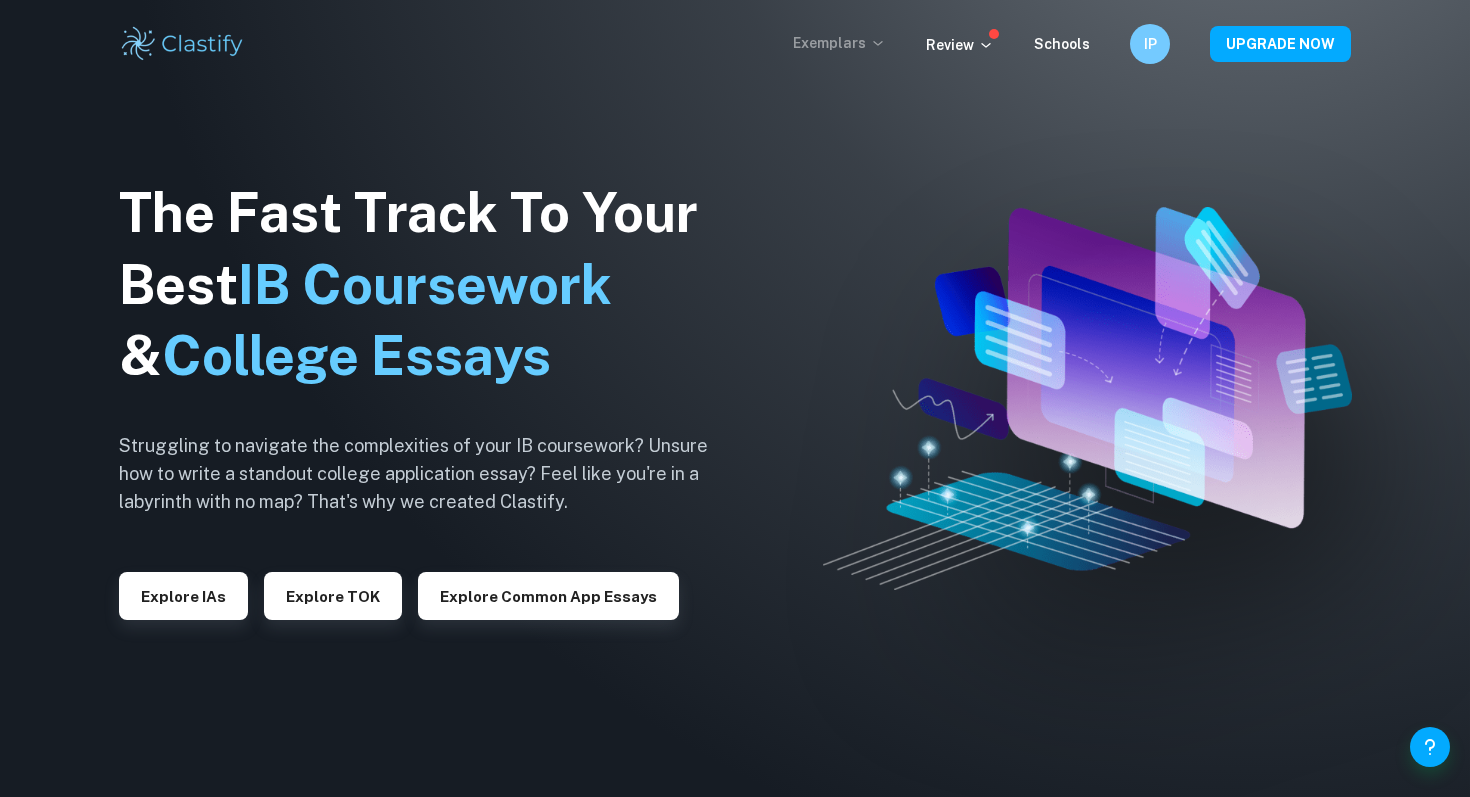 click on "Exemplars" at bounding box center (839, 43) 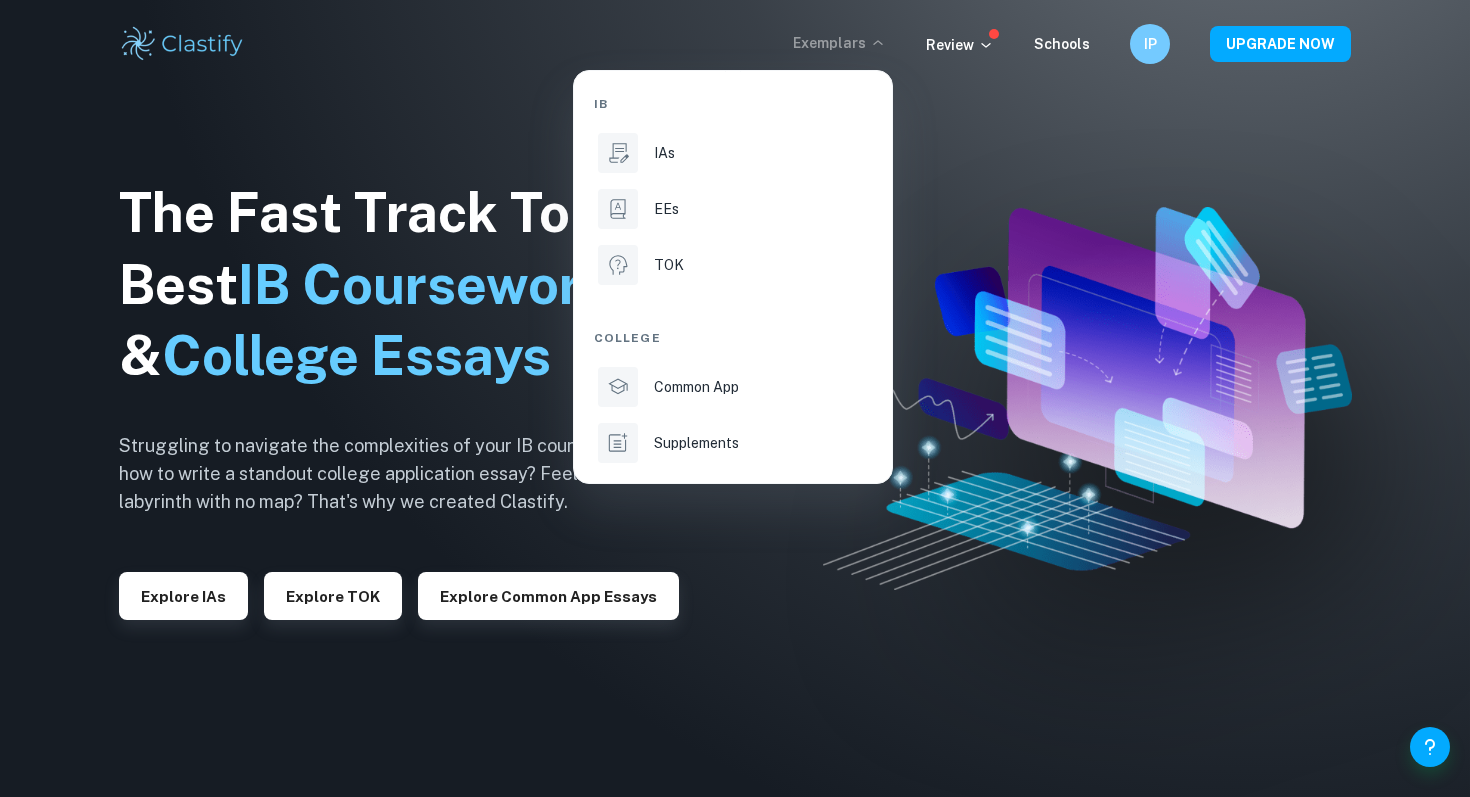 click at bounding box center [735, 398] 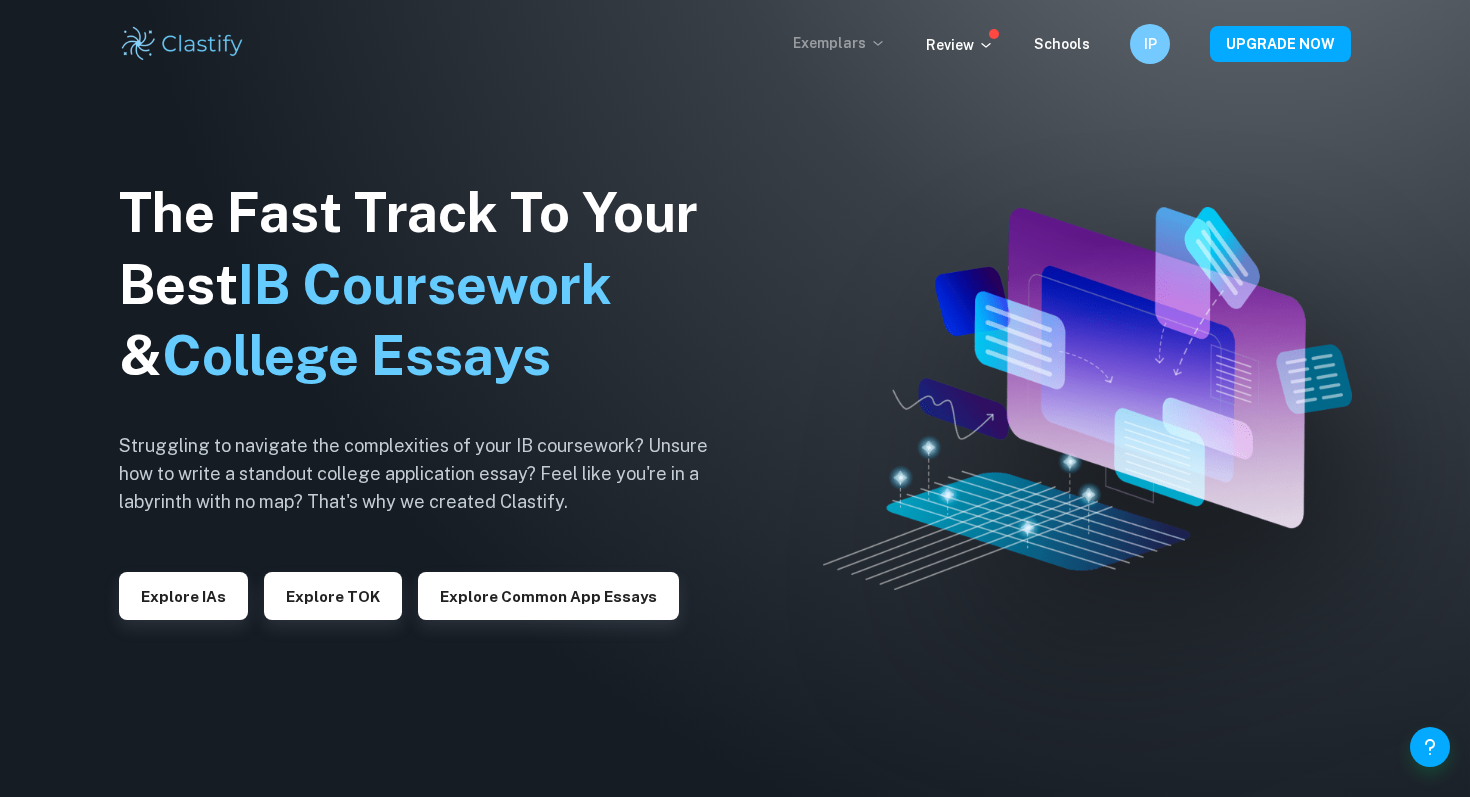 click on "Exemplars" at bounding box center (839, 43) 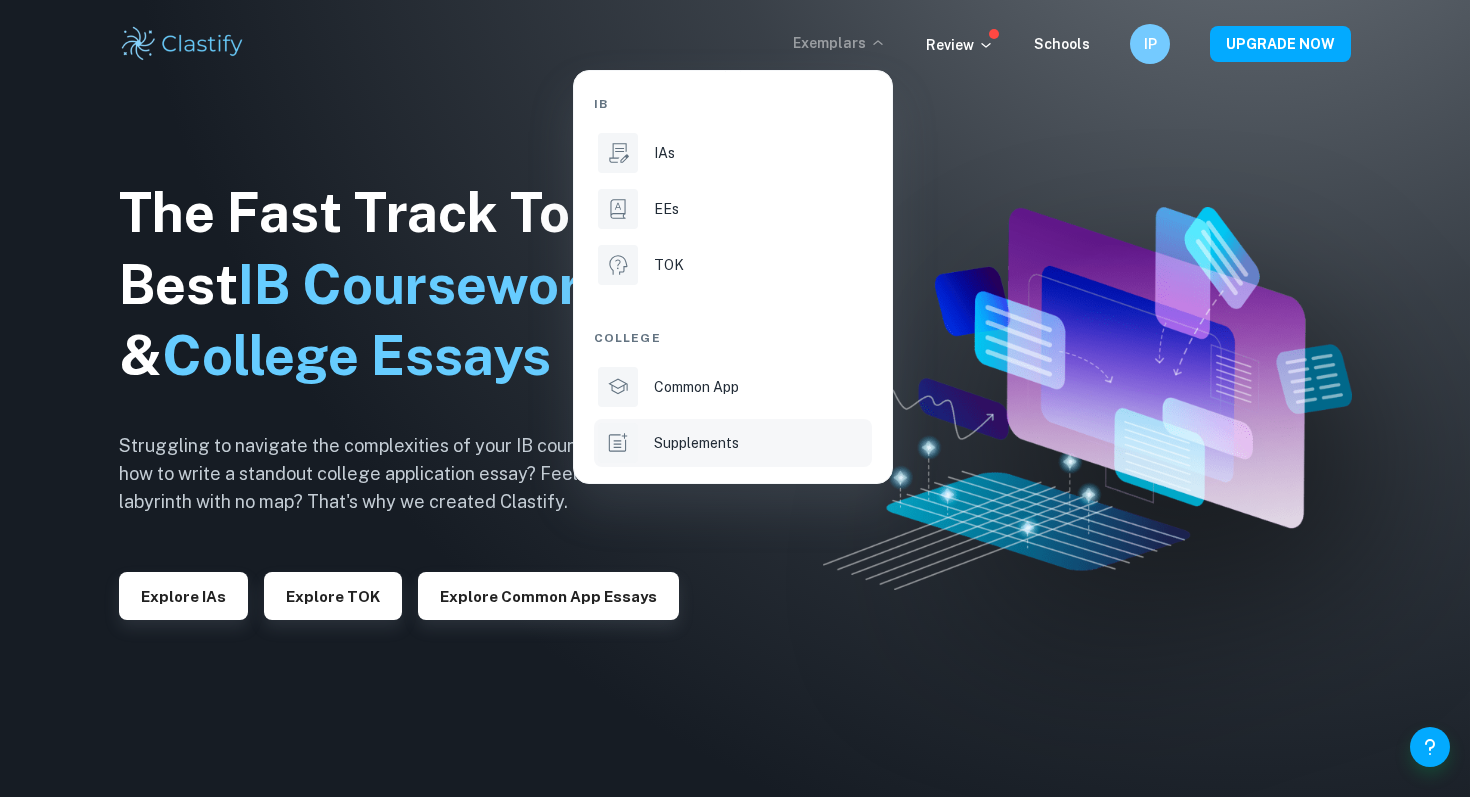 click on "Supplements" at bounding box center [696, 443] 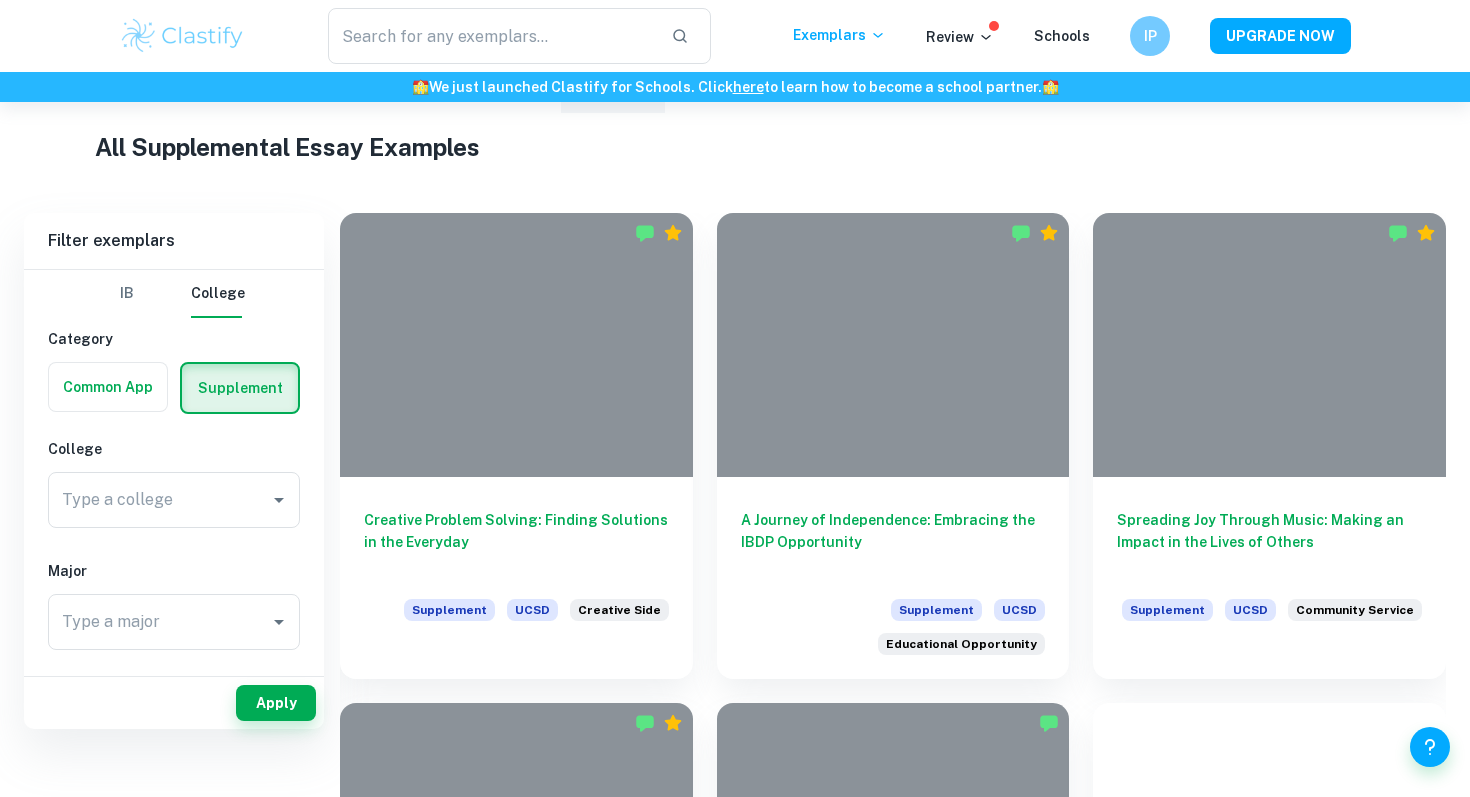 scroll, scrollTop: 635, scrollLeft: 0, axis: vertical 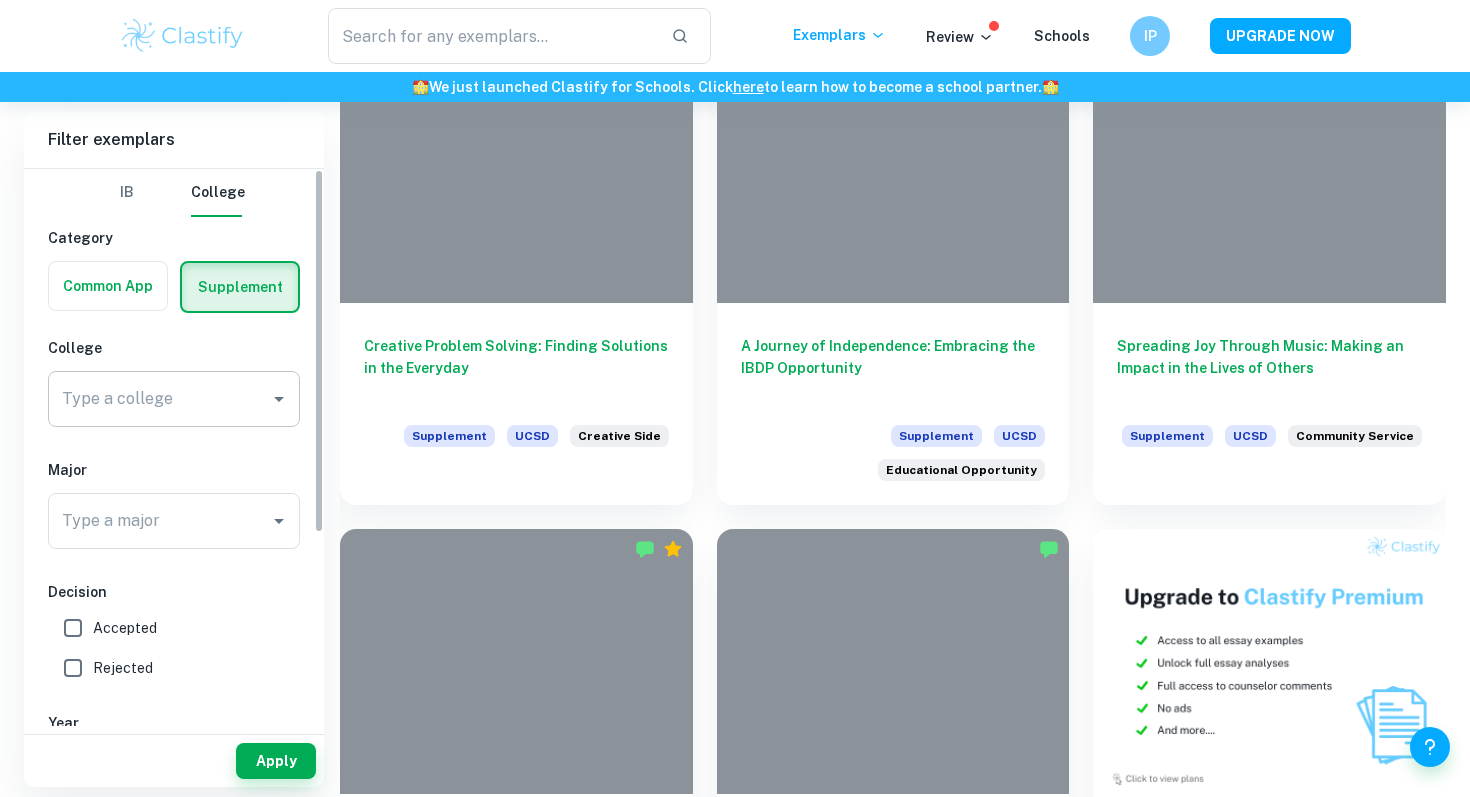 click on "Type a college" at bounding box center (174, 399) 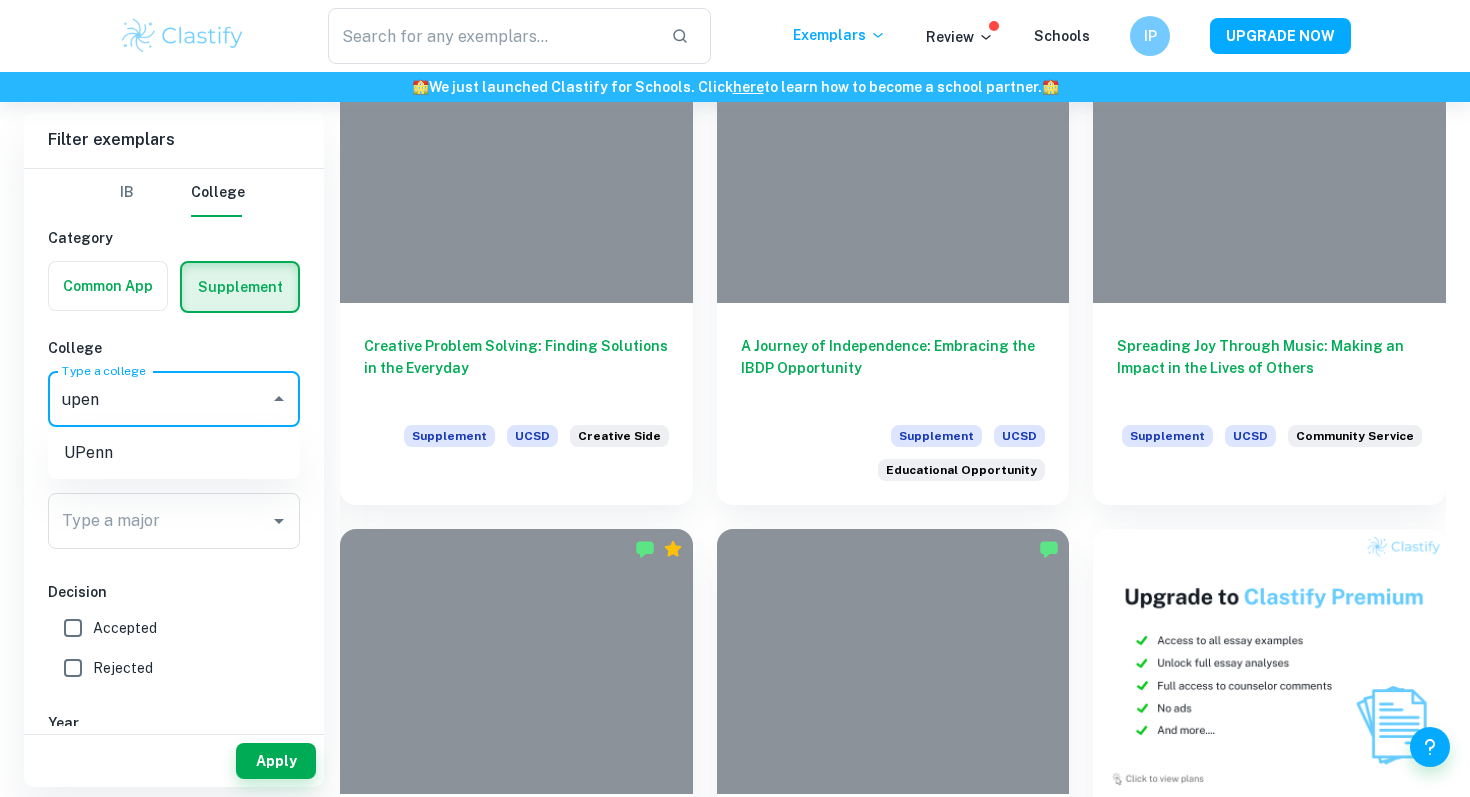 click on "UPenn" at bounding box center [174, 453] 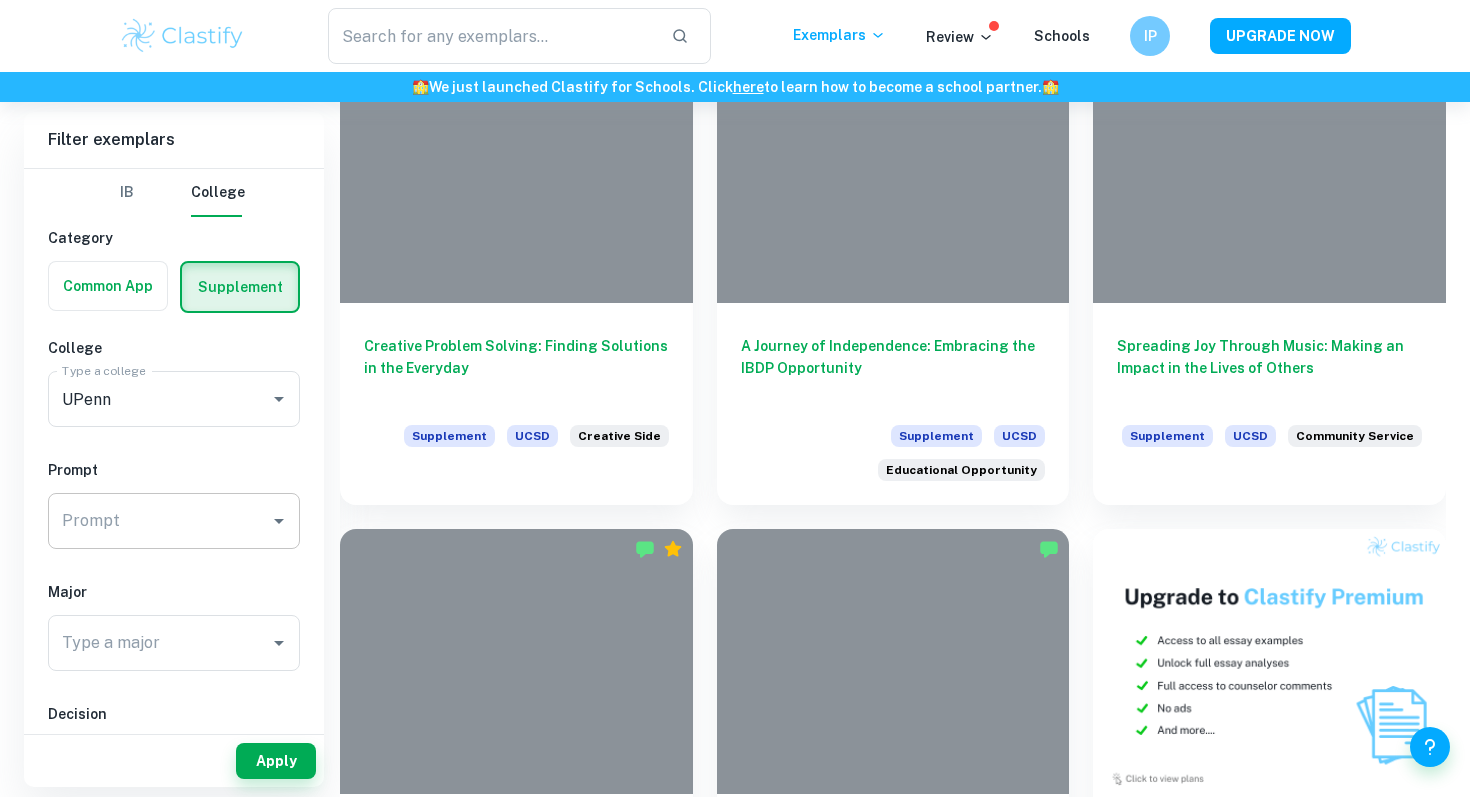 click on "Prompt" at bounding box center (159, 521) 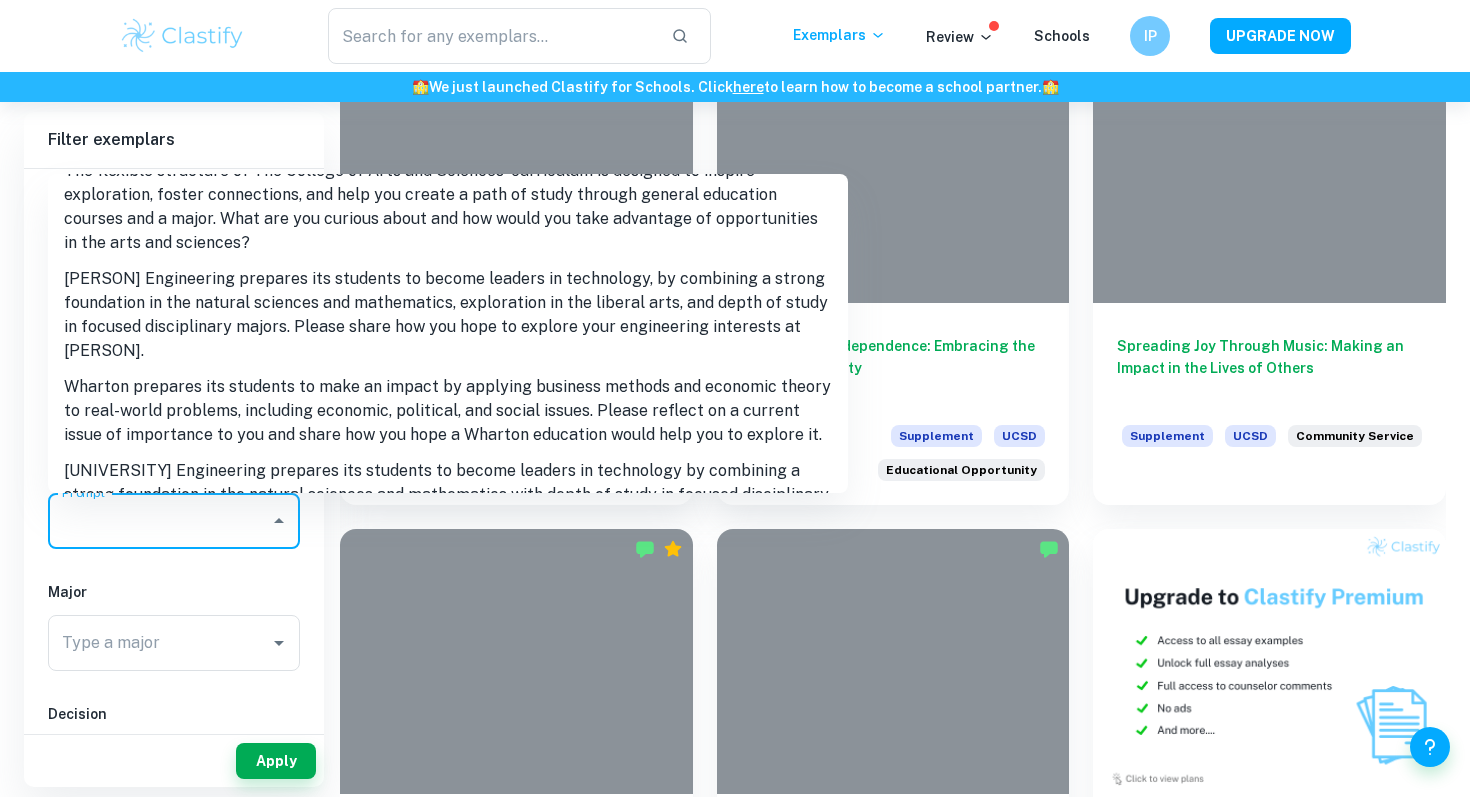 scroll, scrollTop: 277, scrollLeft: 0, axis: vertical 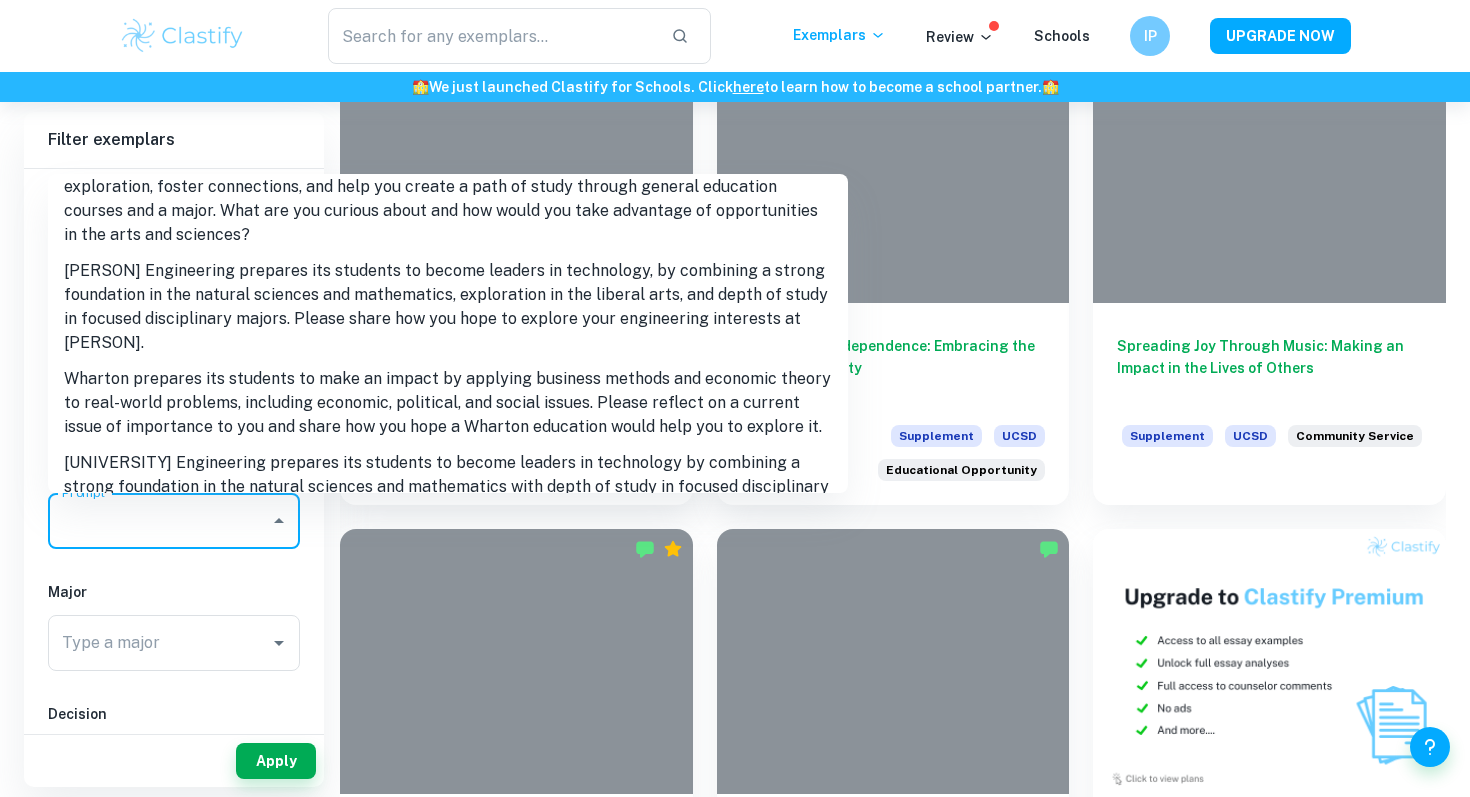 click on "Wharton prepares its students to make an impact by applying business methods and economic theory to real-world problems, including economic, political, and social issues. Please reflect on a current issue of importance to you and share how you hope a Wharton education would help you to explore it." at bounding box center (448, 403) 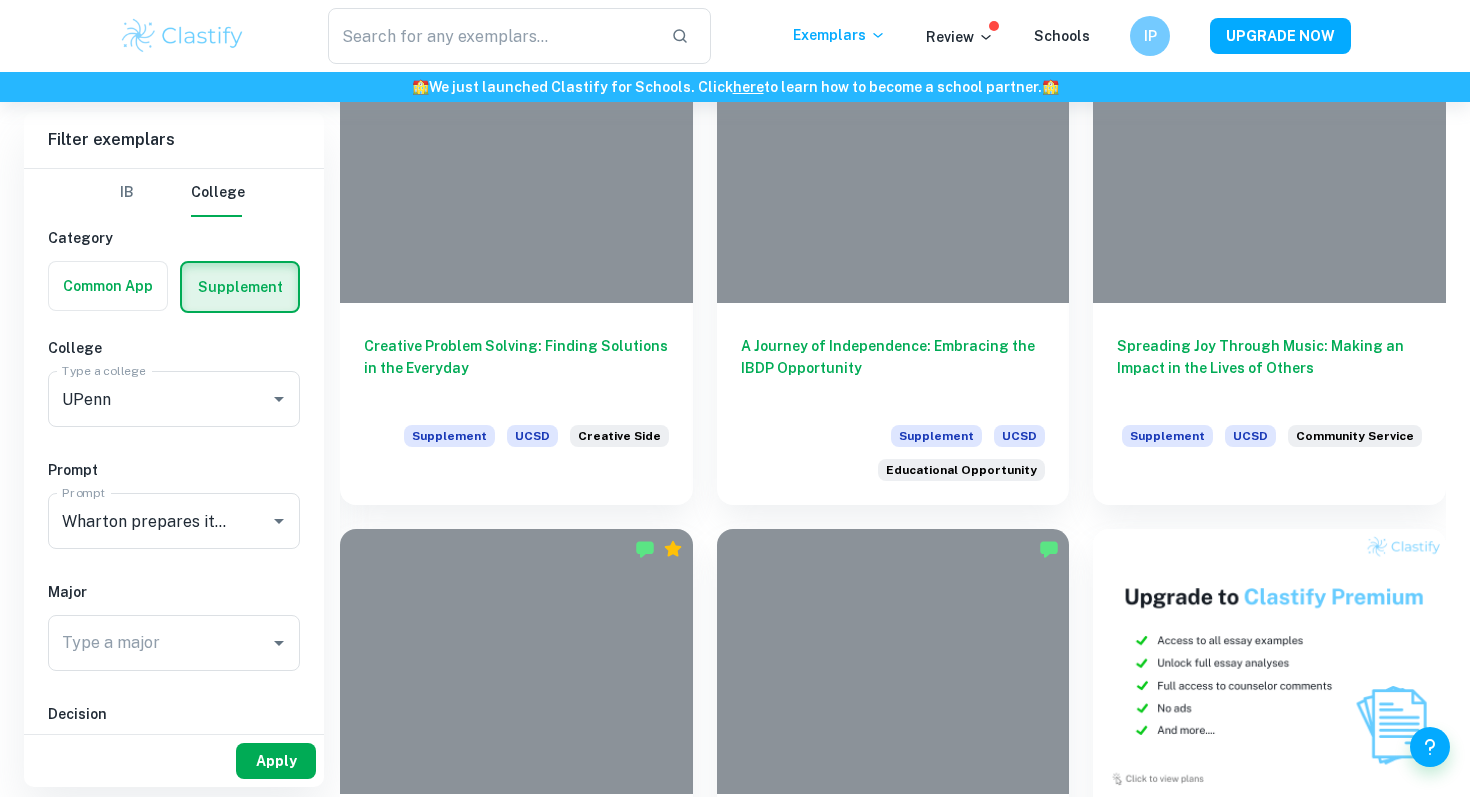 click on "Apply" at bounding box center (276, 761) 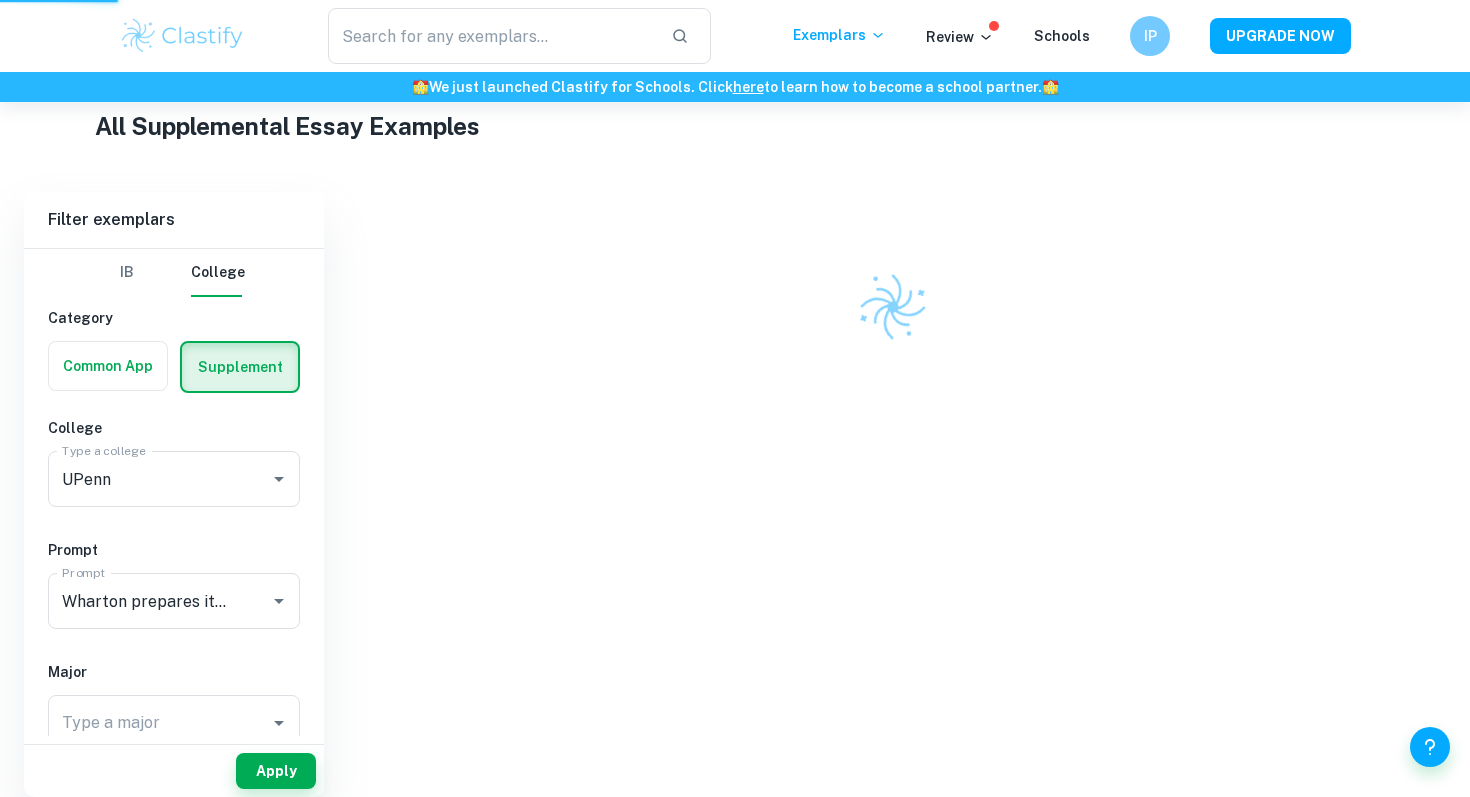 scroll, scrollTop: 402, scrollLeft: 0, axis: vertical 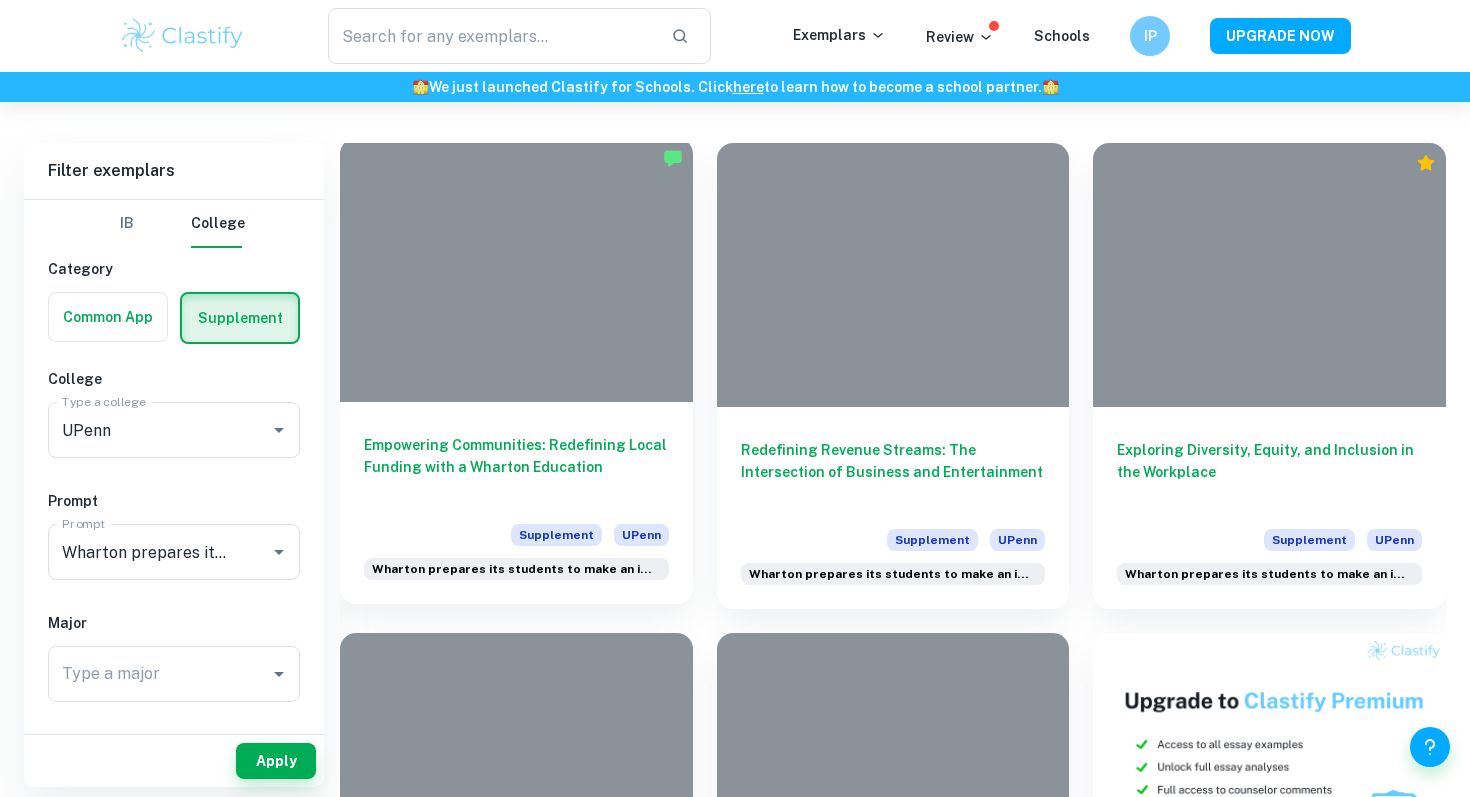 click on "Empowering Communities: Redefining Local Funding with a Wharton Education" at bounding box center (516, 467) 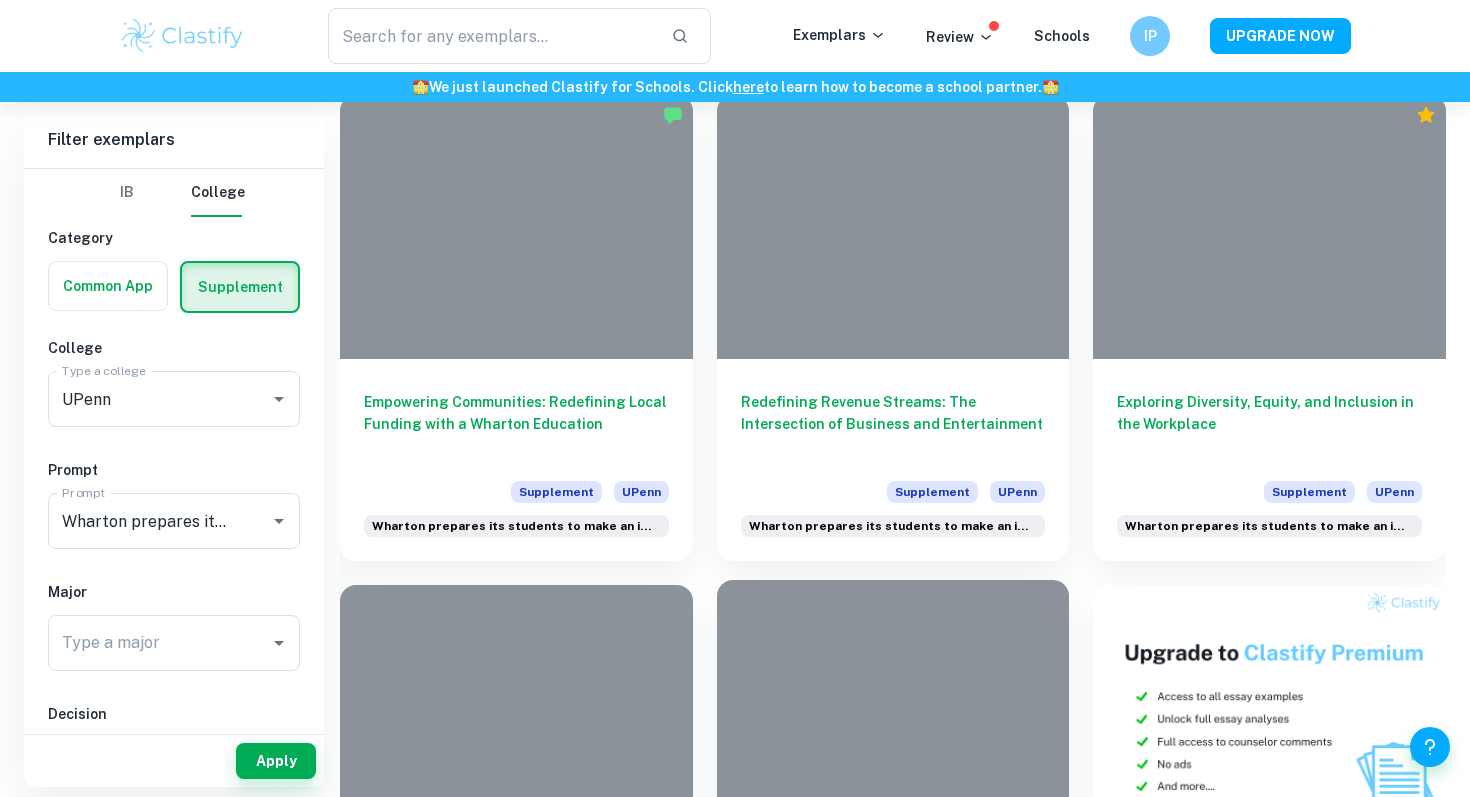 scroll, scrollTop: 487, scrollLeft: 0, axis: vertical 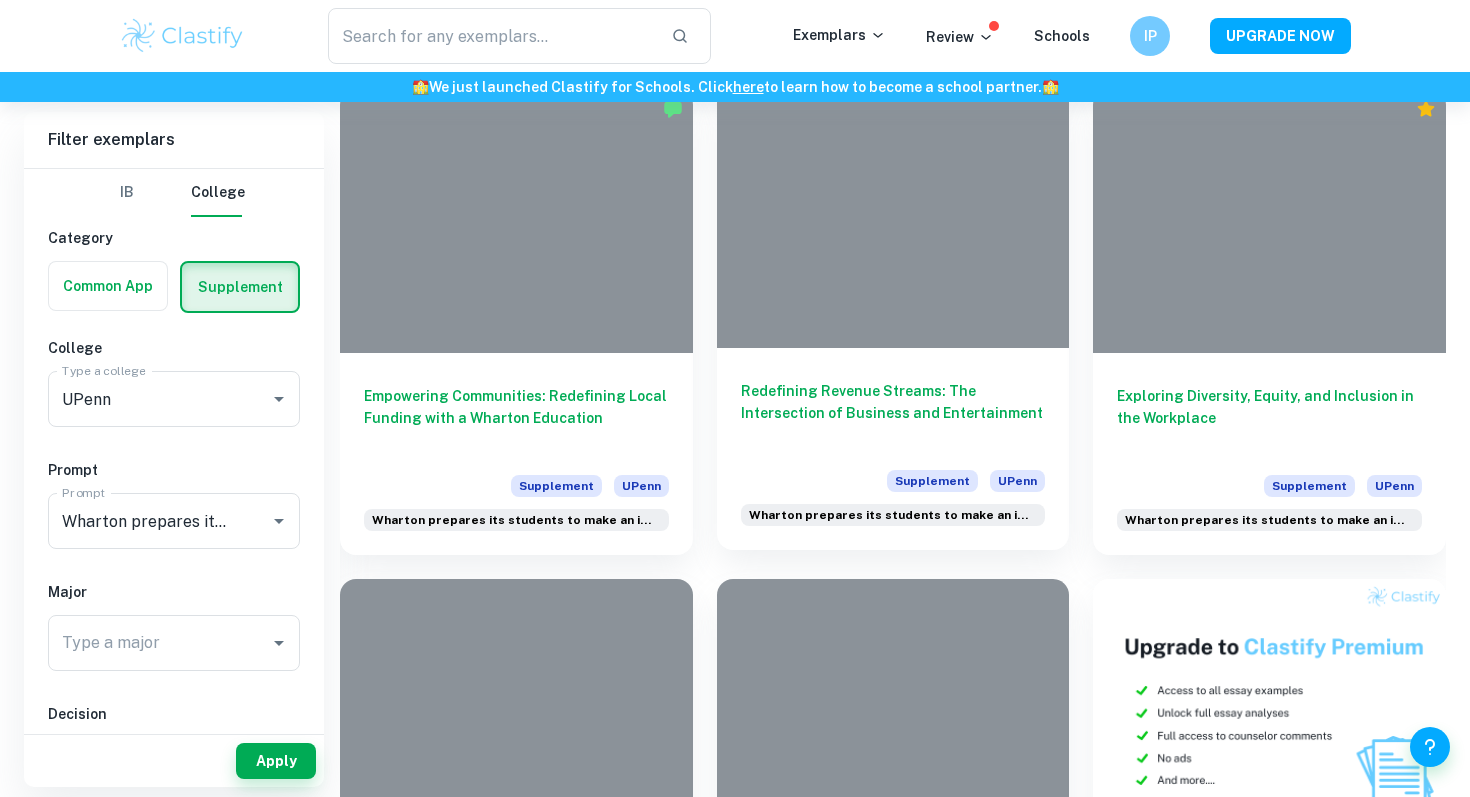 click on "Redefining Revenue Streams: The Intersection of Business and Entertainment" at bounding box center (893, 413) 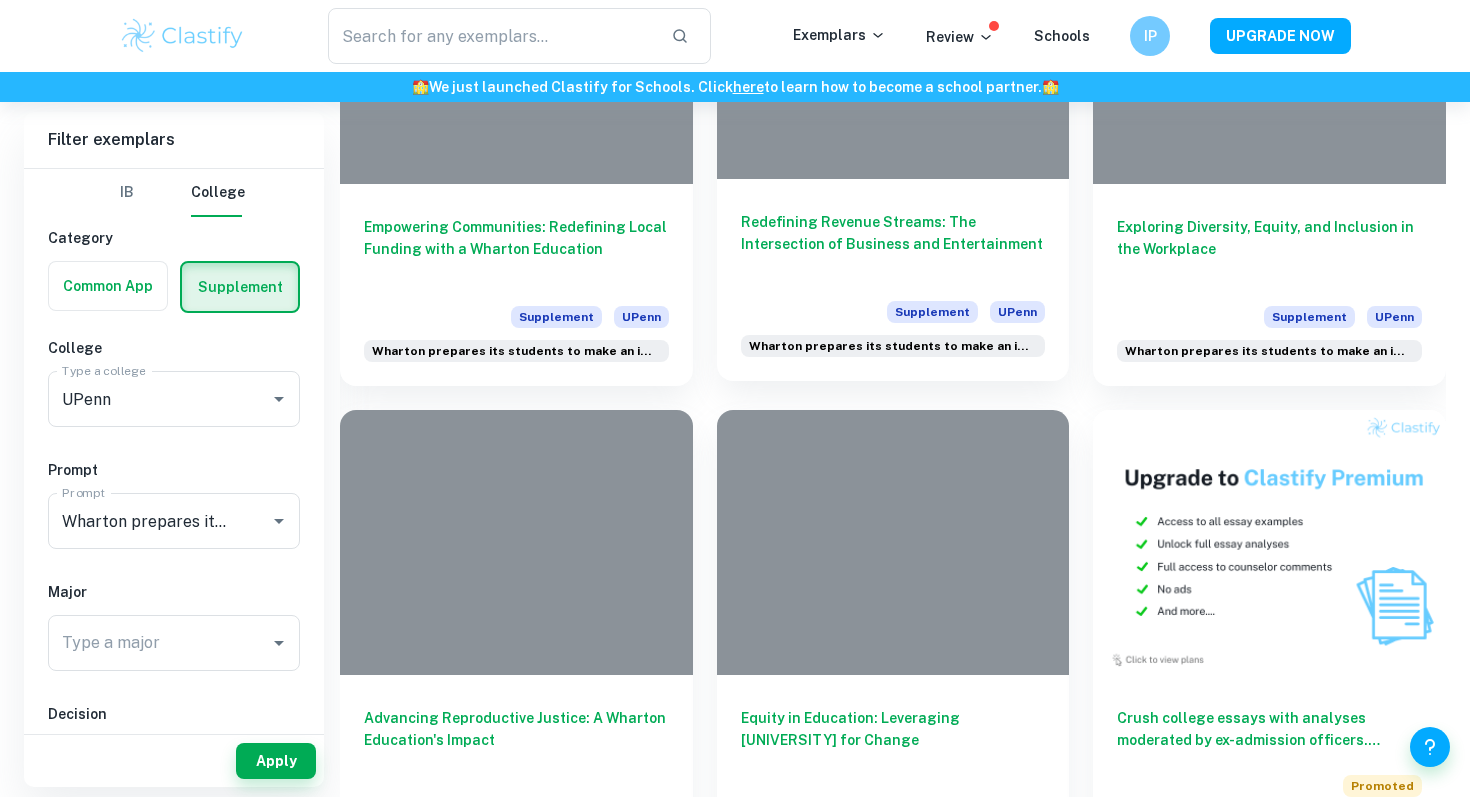 scroll, scrollTop: 736, scrollLeft: 0, axis: vertical 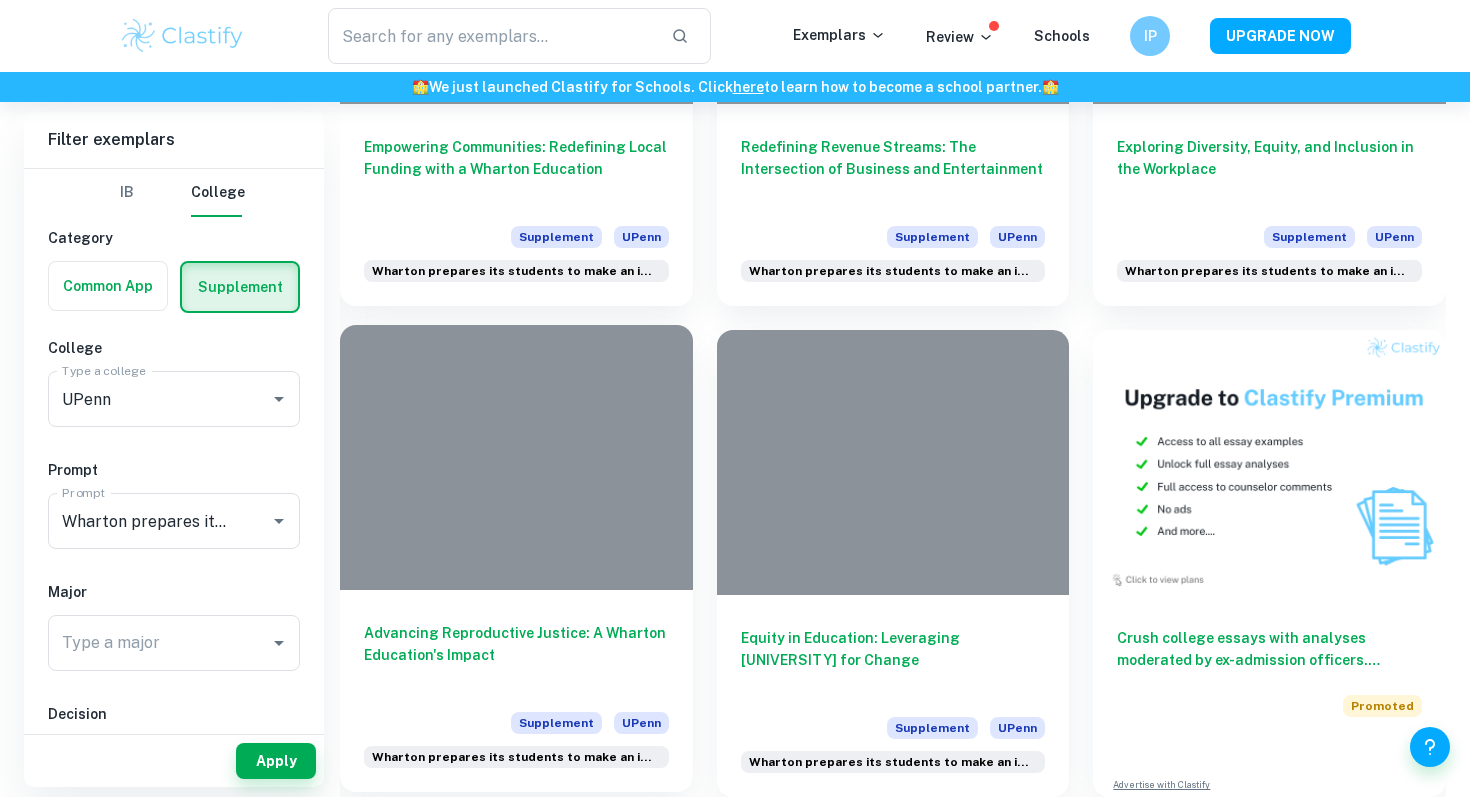 click on "Advancing Reproductive Justice: A Wharton Education's Impact" at bounding box center [516, 655] 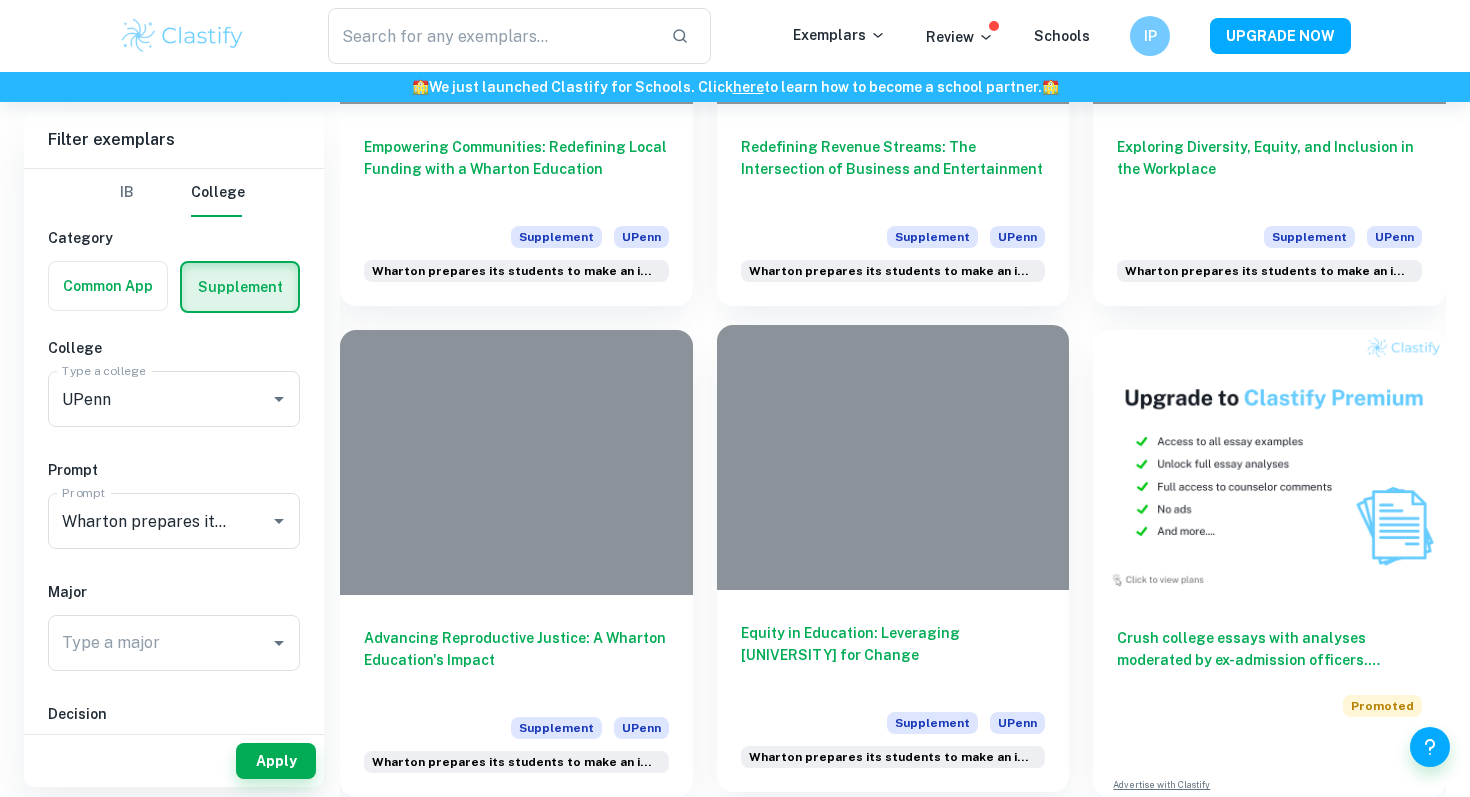 click on "Equity in Education: Leveraging [UNIVERSITY] for Change" at bounding box center [893, 655] 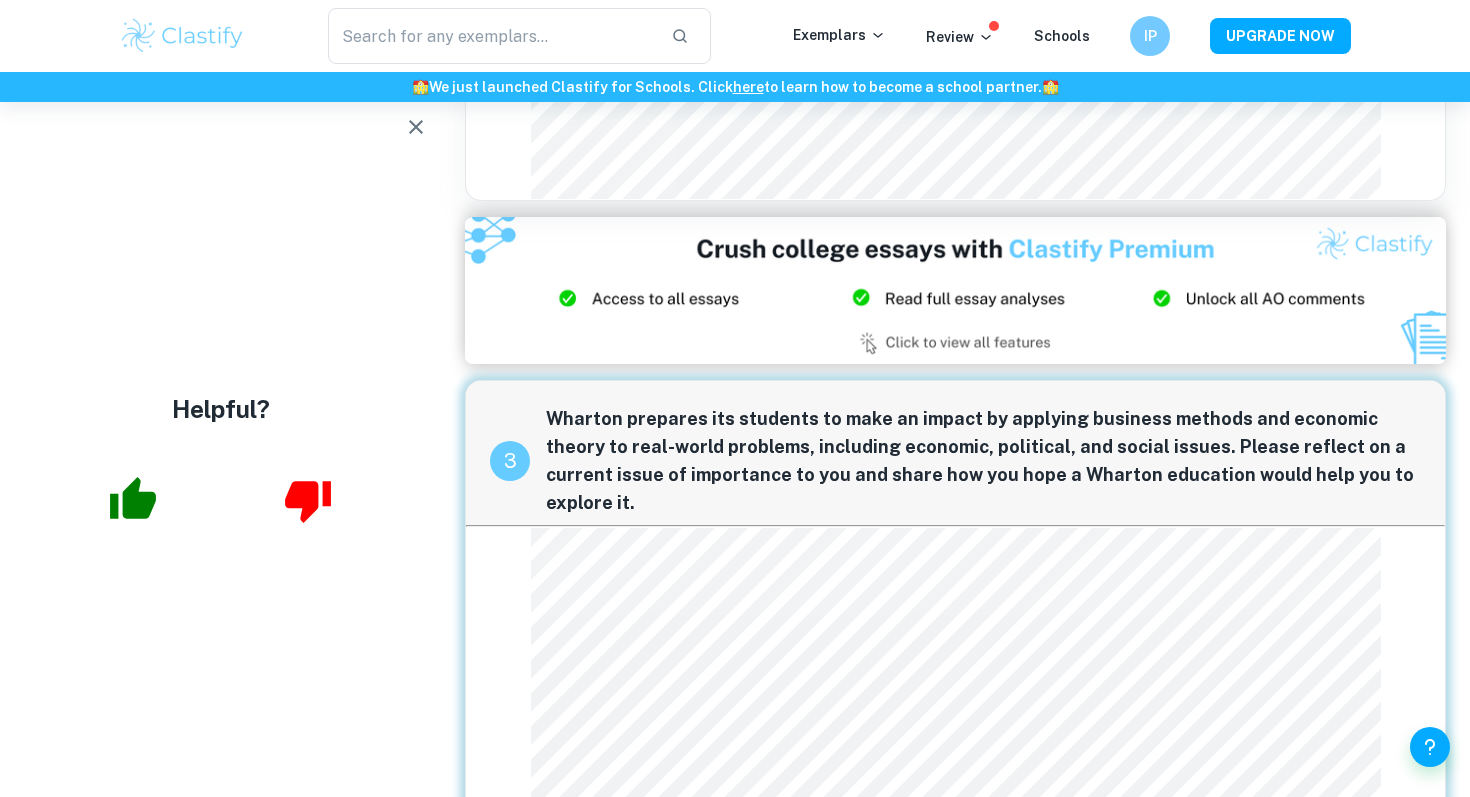 scroll, scrollTop: 314, scrollLeft: 0, axis: vertical 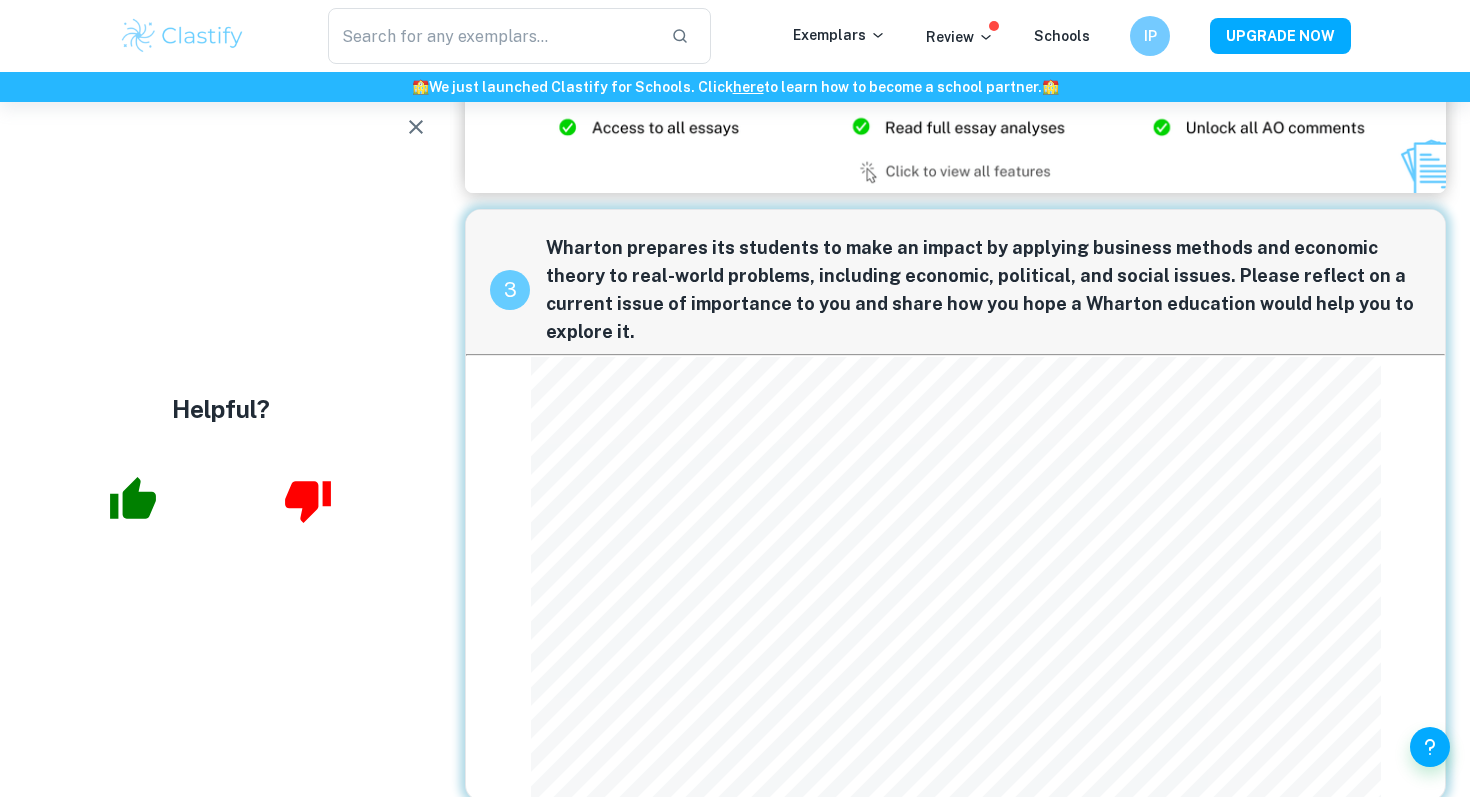 click 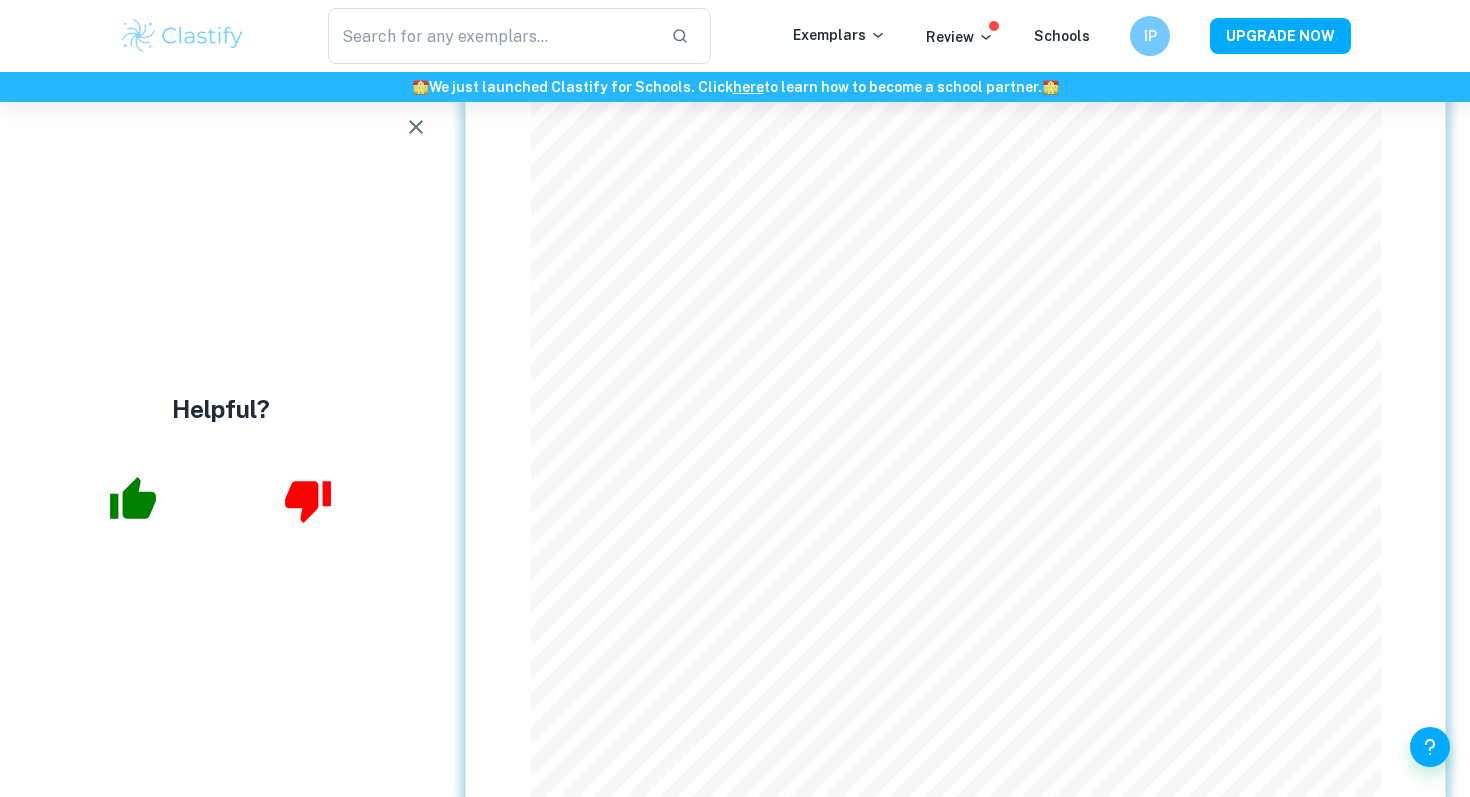 scroll, scrollTop: 1892, scrollLeft: 0, axis: vertical 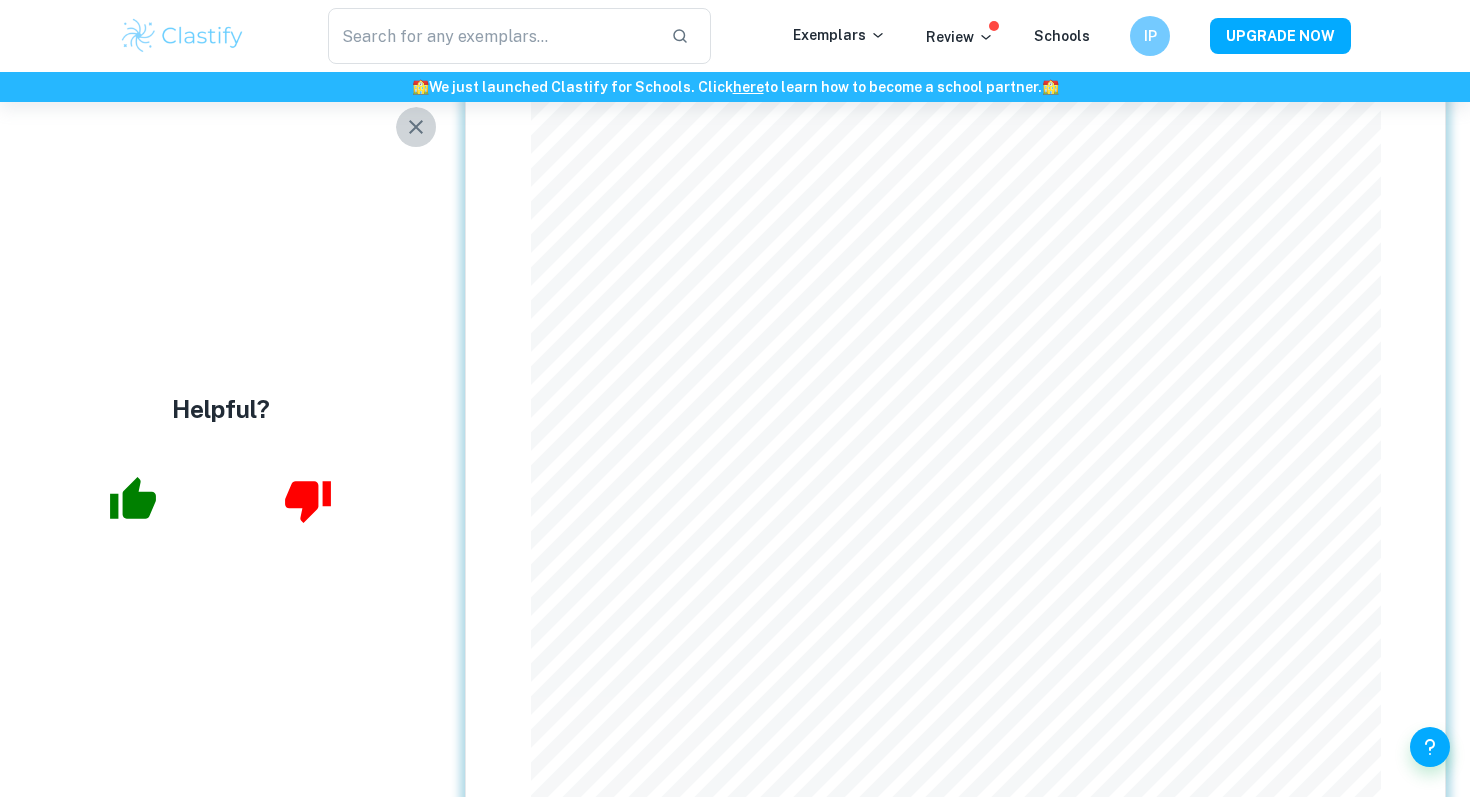 click 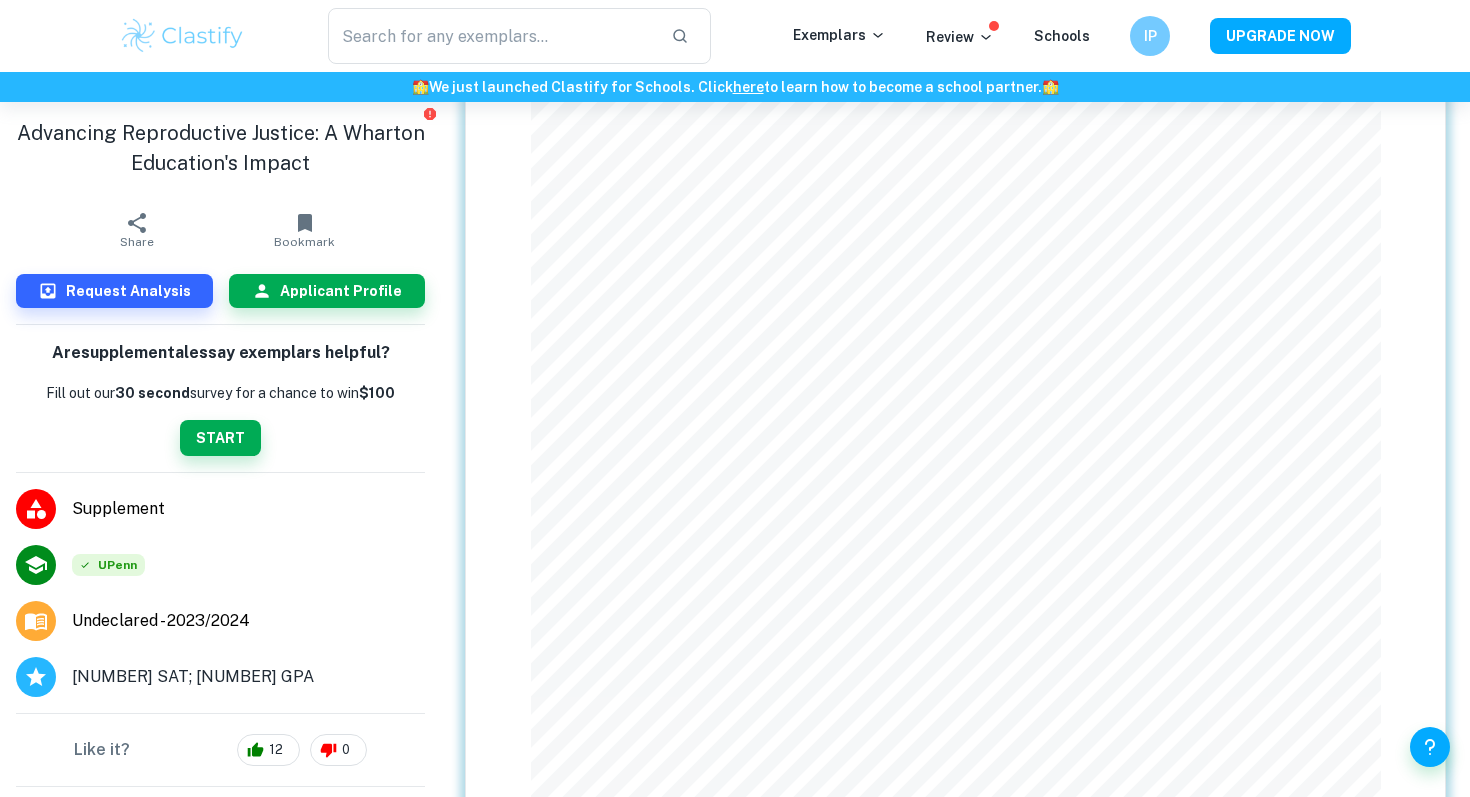 scroll, scrollTop: 1893, scrollLeft: 0, axis: vertical 